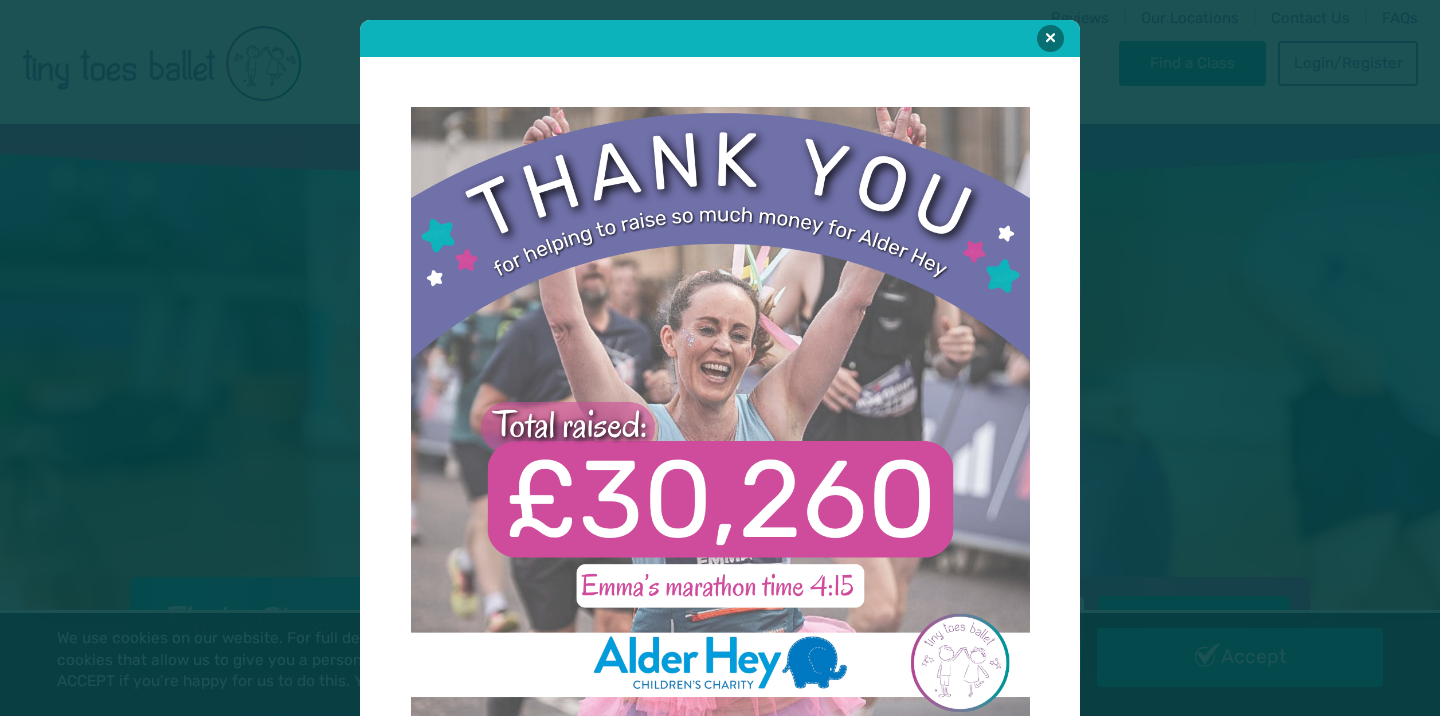 scroll, scrollTop: 0, scrollLeft: 0, axis: both 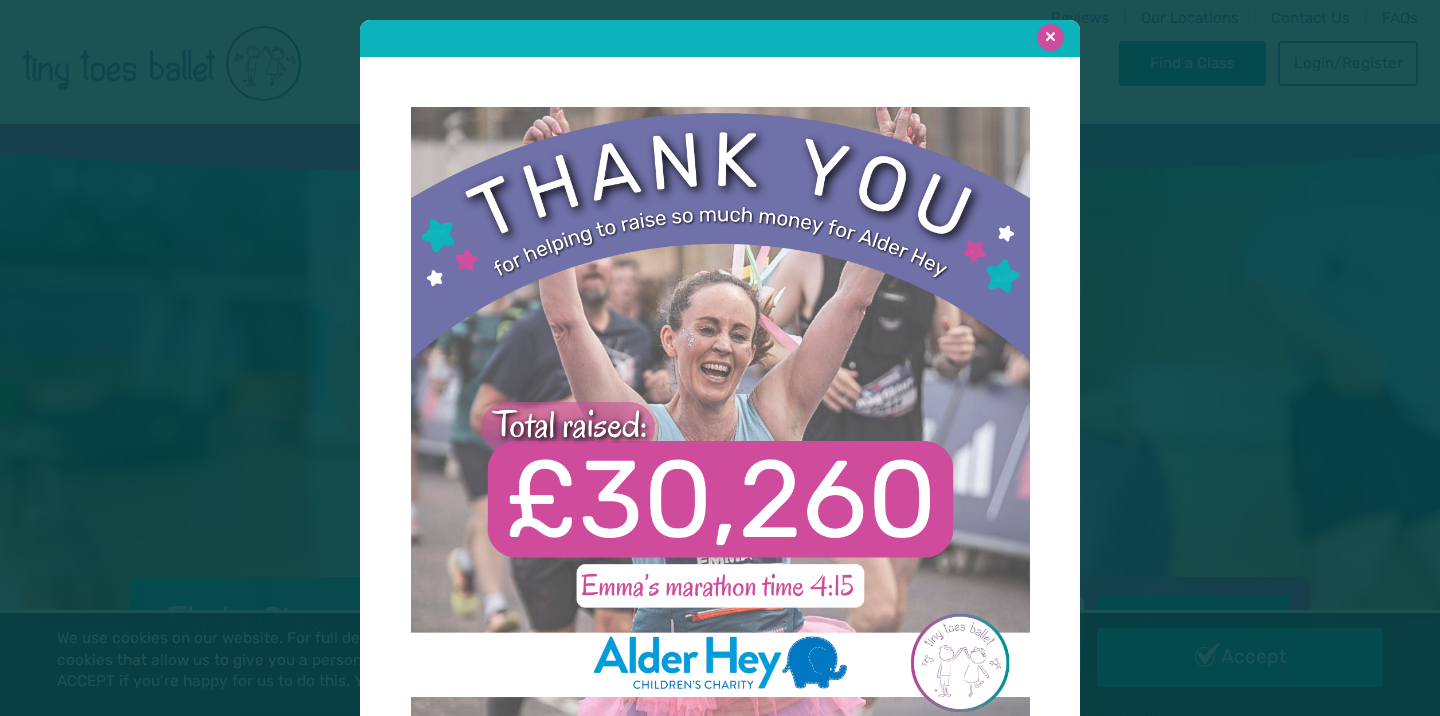 click at bounding box center [1050, 37] 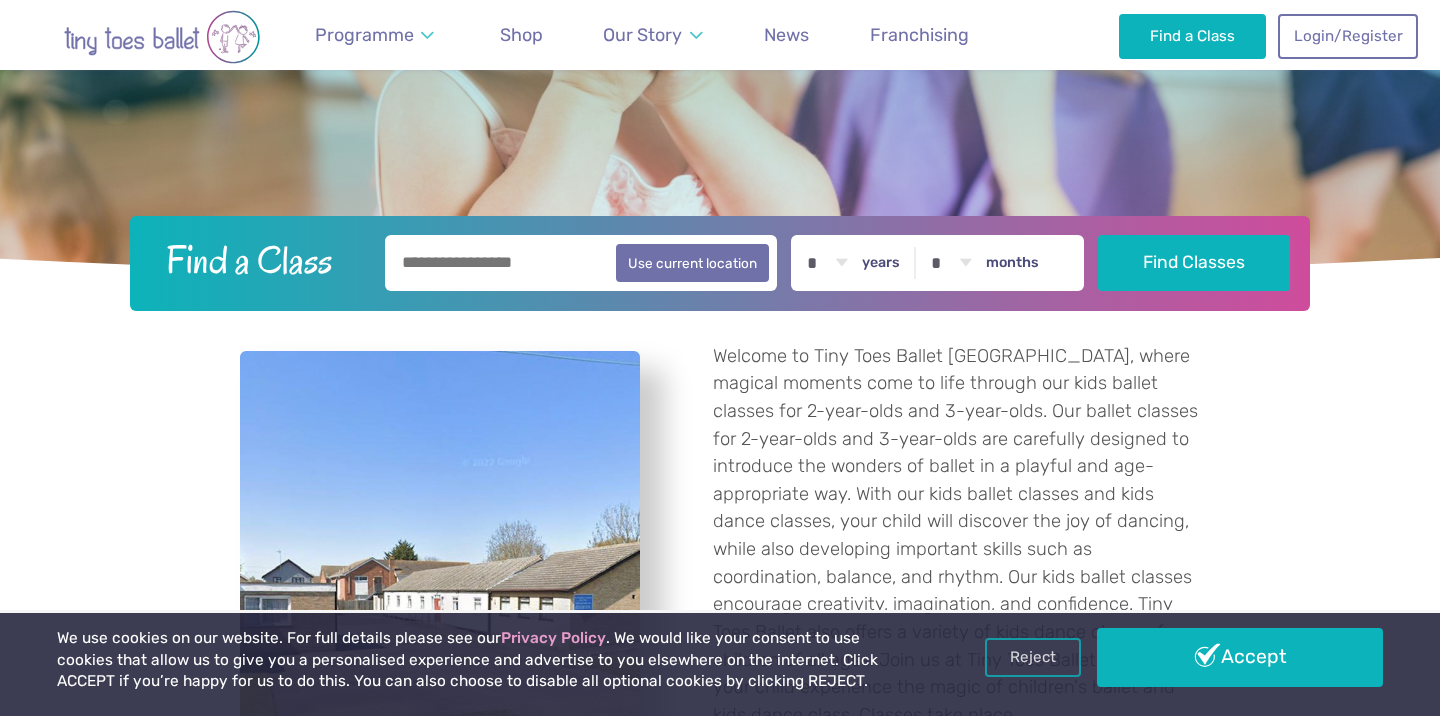 scroll, scrollTop: 400, scrollLeft: 0, axis: vertical 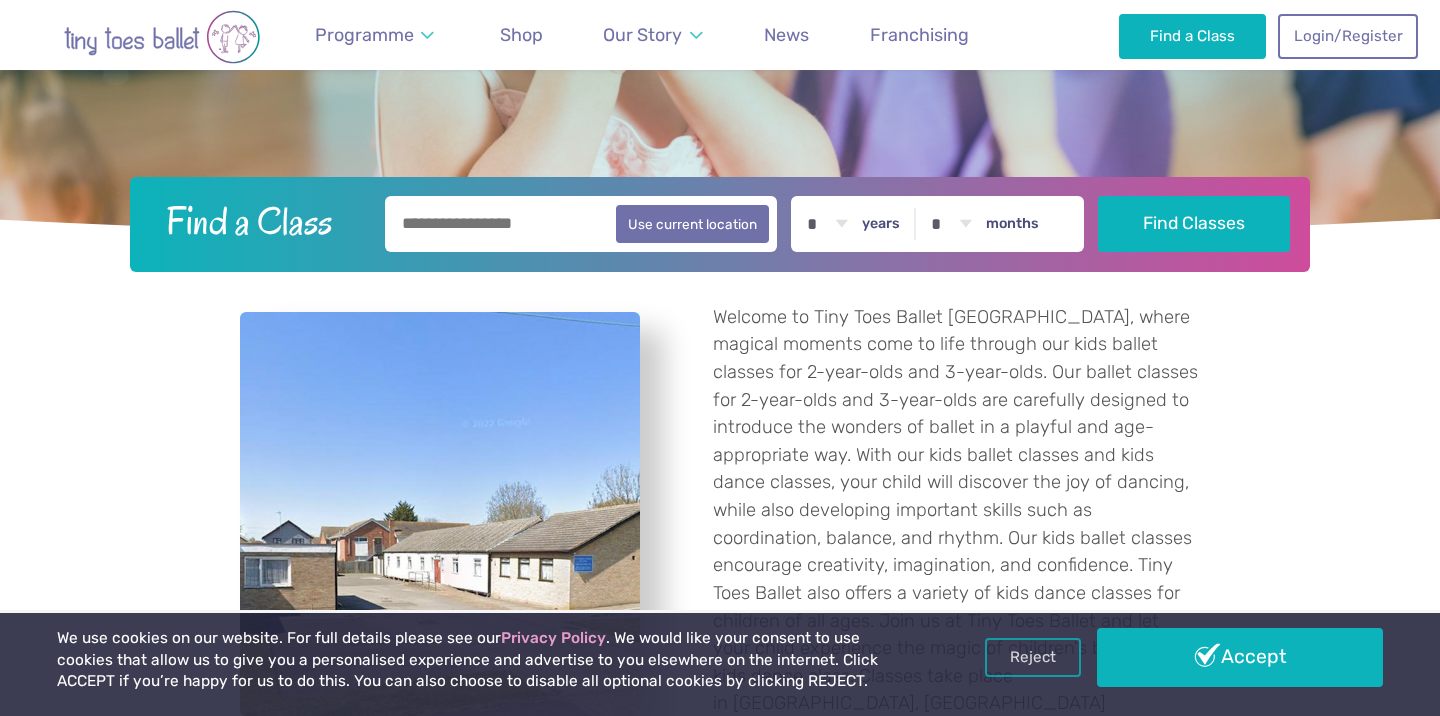 click at bounding box center [581, 224] 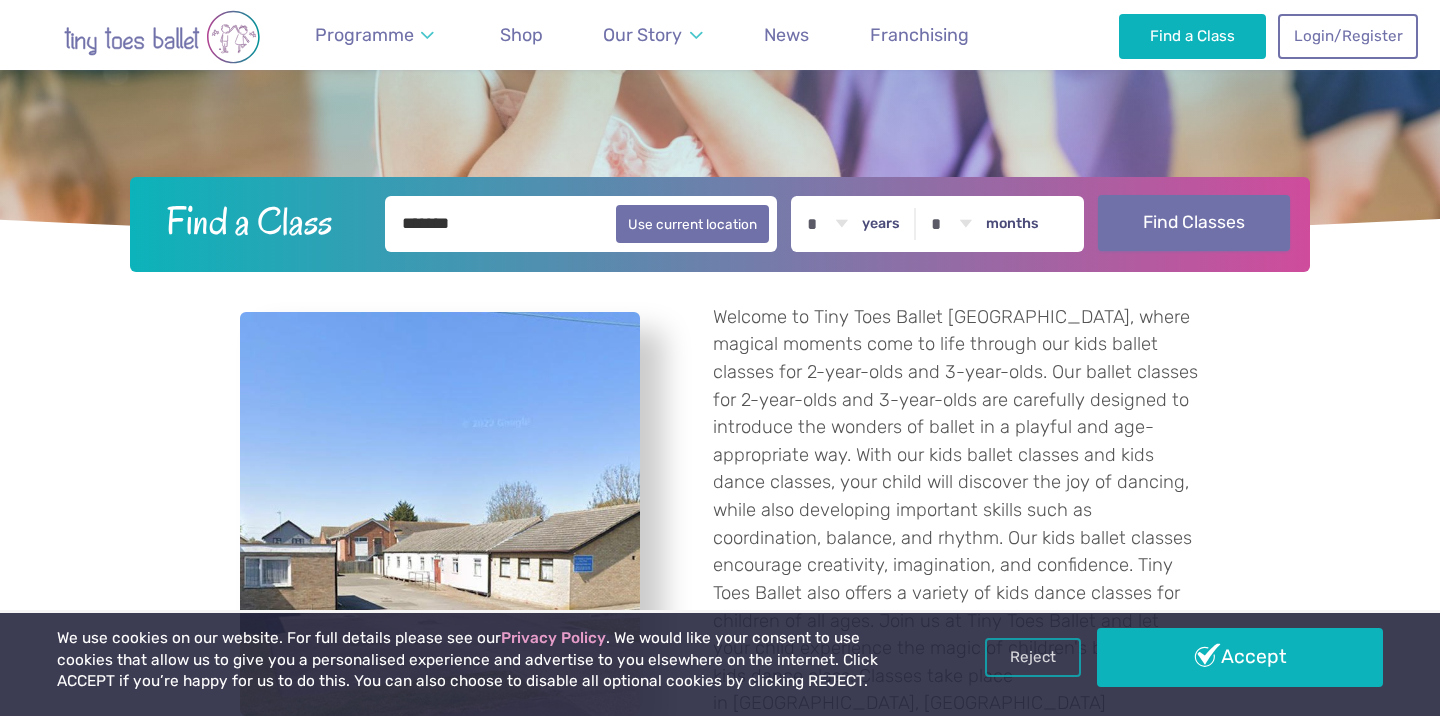 click on "Find Classes" at bounding box center [1194, 223] 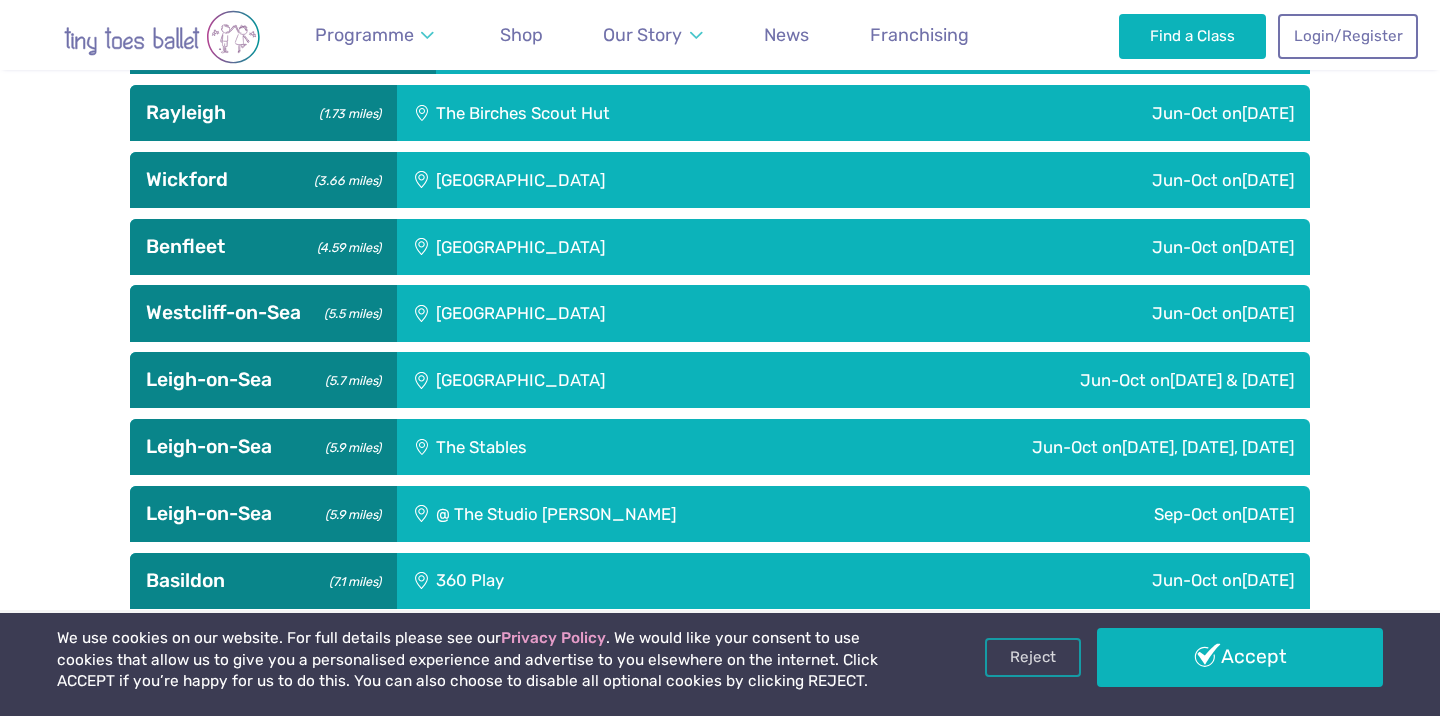 scroll, scrollTop: 920, scrollLeft: 0, axis: vertical 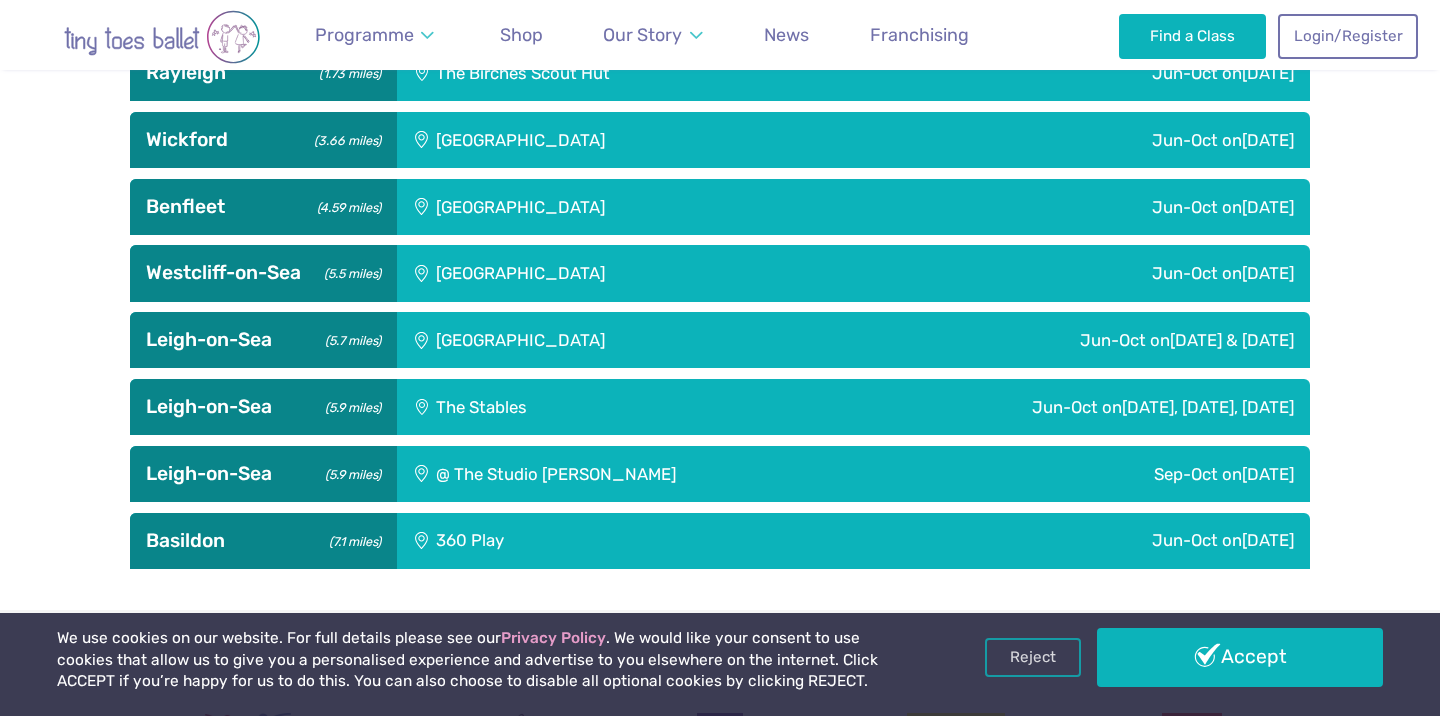 click on "[GEOGRAPHIC_DATA]" at bounding box center (653, 207) 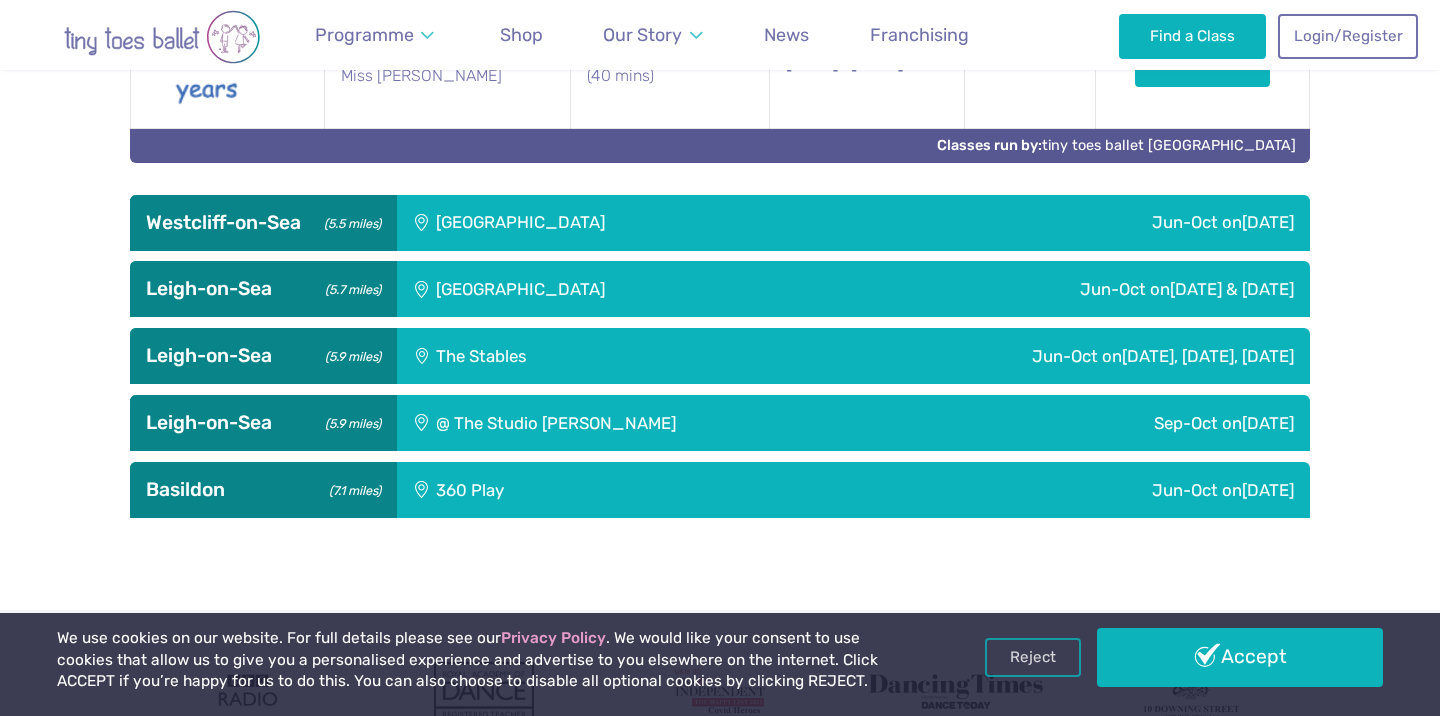 scroll, scrollTop: 1840, scrollLeft: 0, axis: vertical 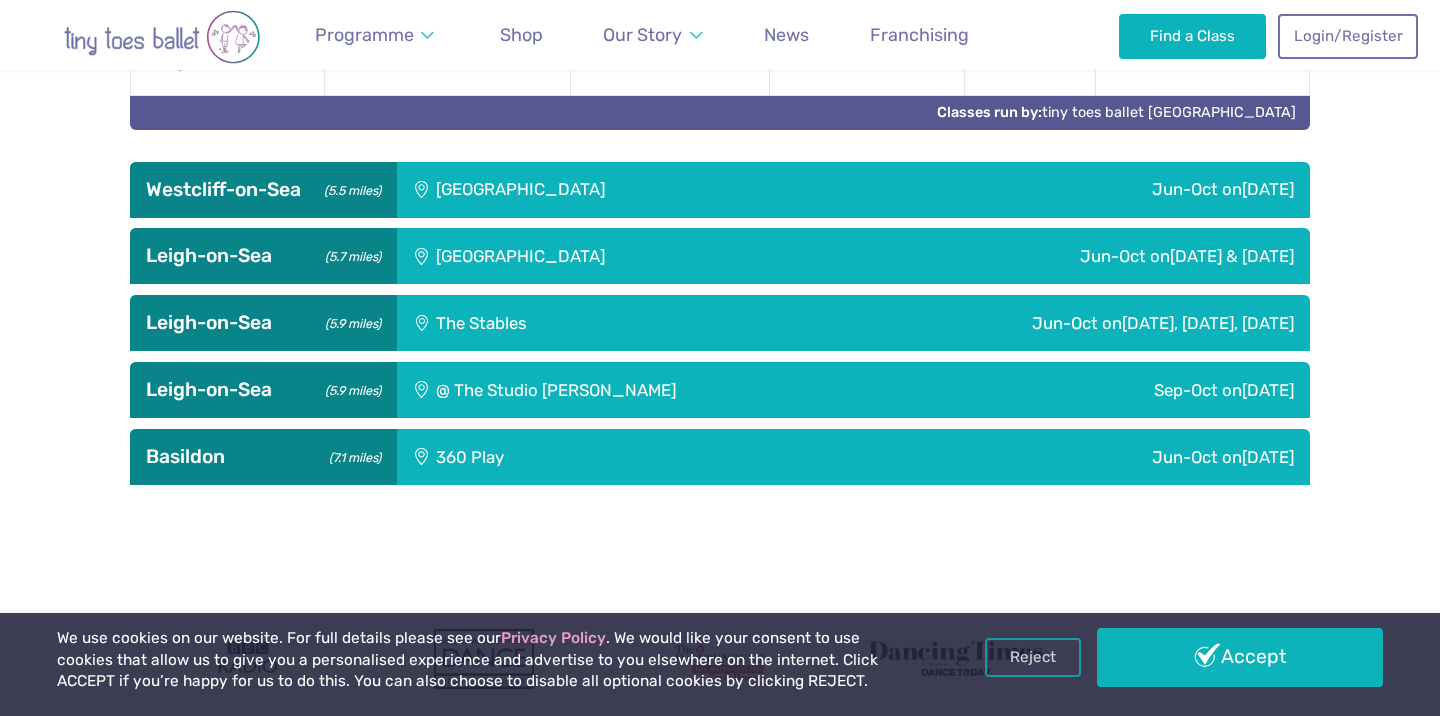 click on "[GEOGRAPHIC_DATA]" at bounding box center [614, 256] 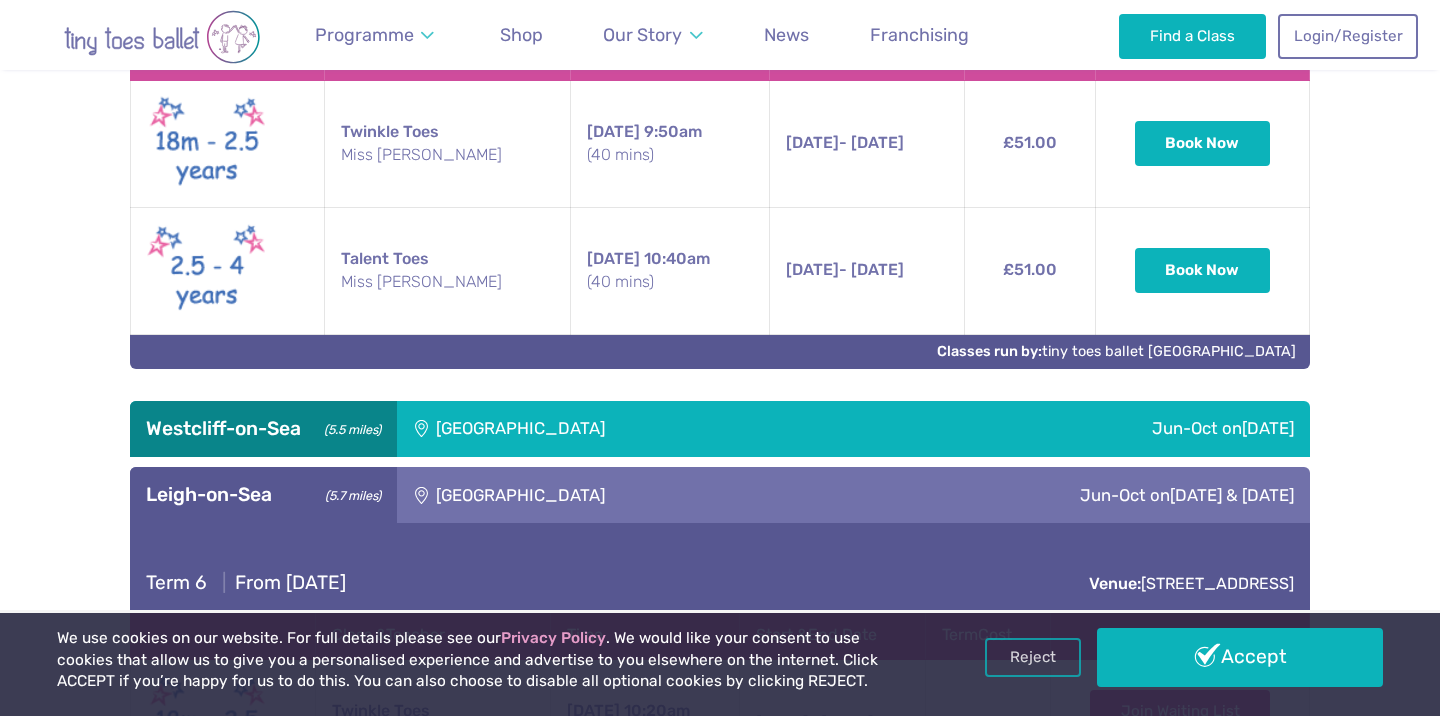 scroll, scrollTop: 1600, scrollLeft: 0, axis: vertical 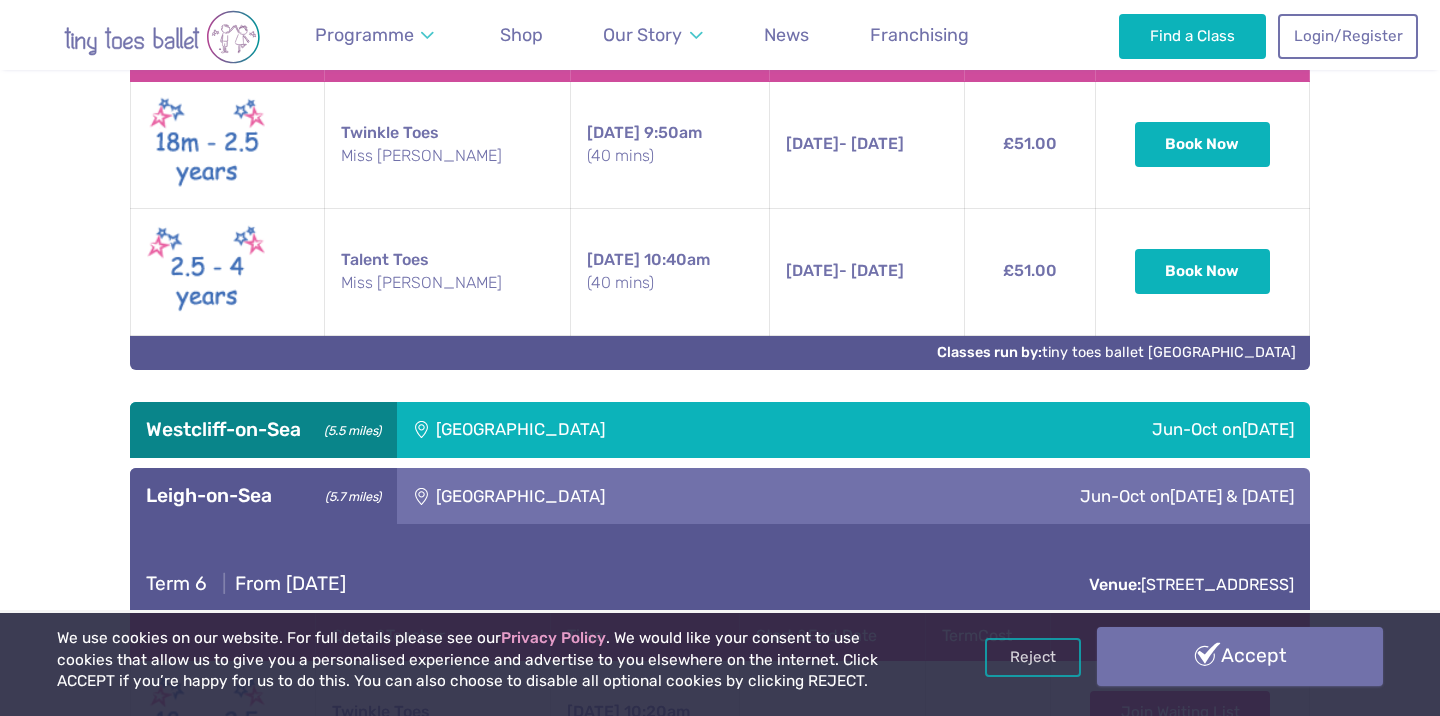 click on "Accept" at bounding box center (1240, 656) 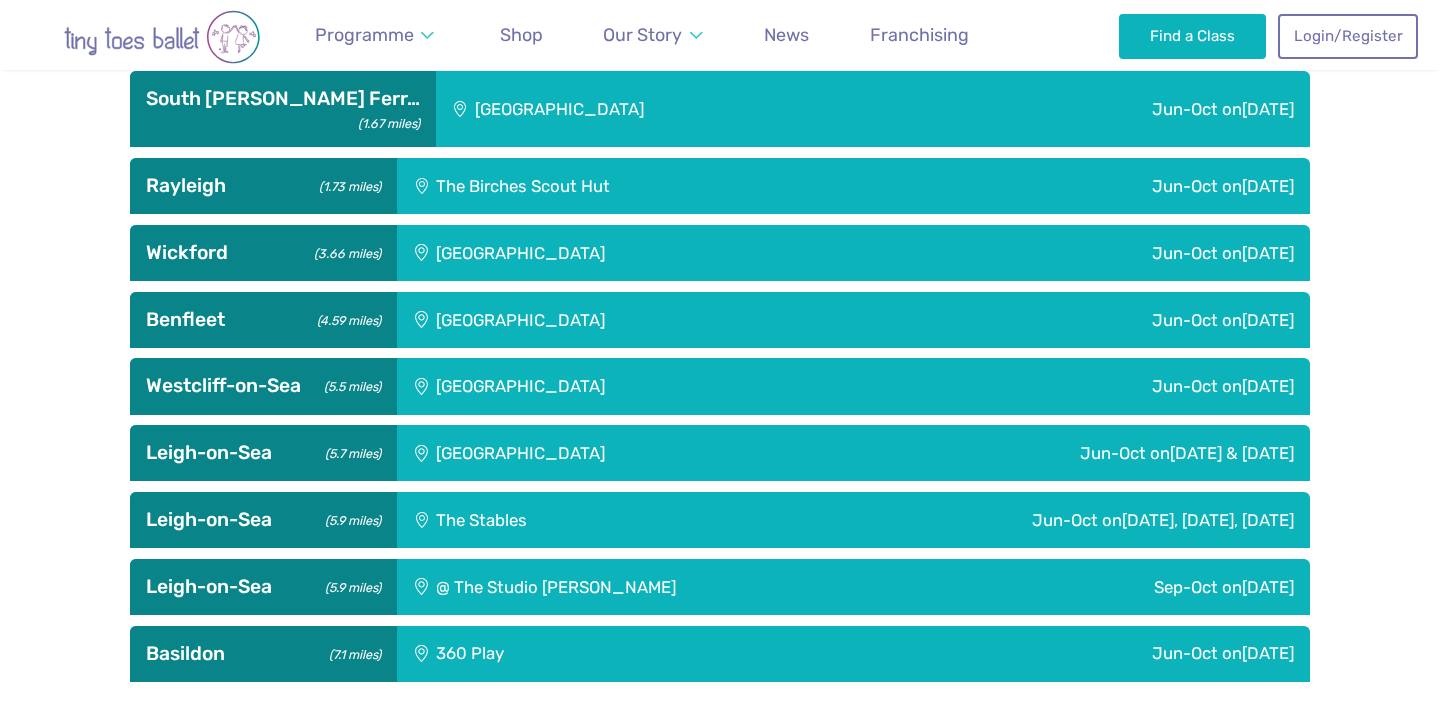 scroll, scrollTop: 800, scrollLeft: 0, axis: vertical 